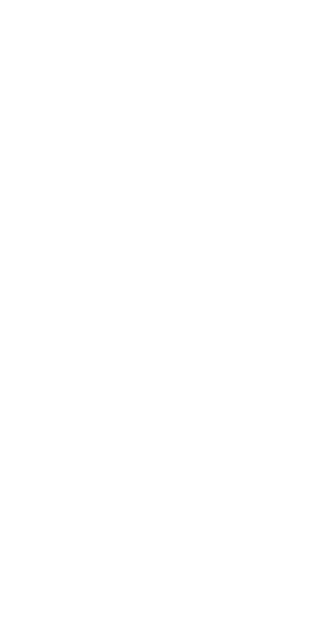 scroll, scrollTop: 0, scrollLeft: 0, axis: both 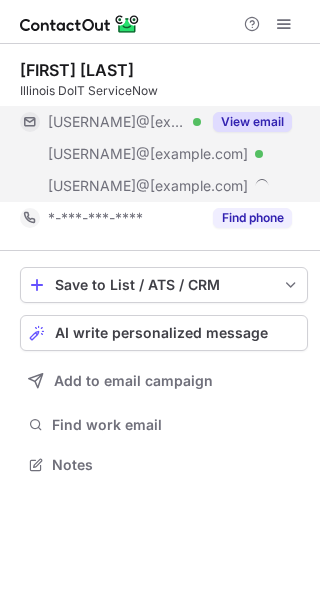 click on "View email" at bounding box center [252, 122] 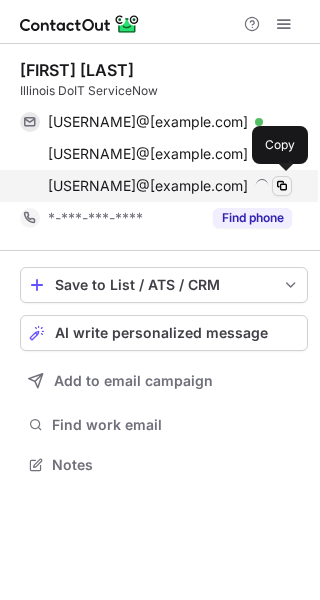 click at bounding box center [282, 186] 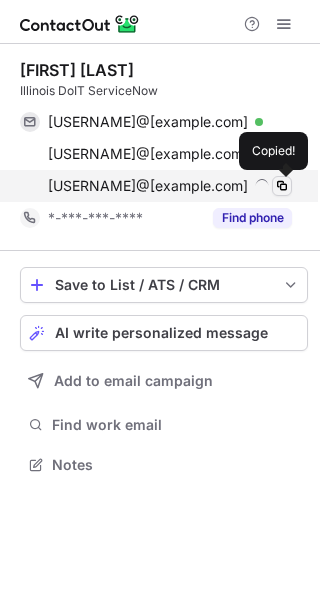 click at bounding box center [282, 186] 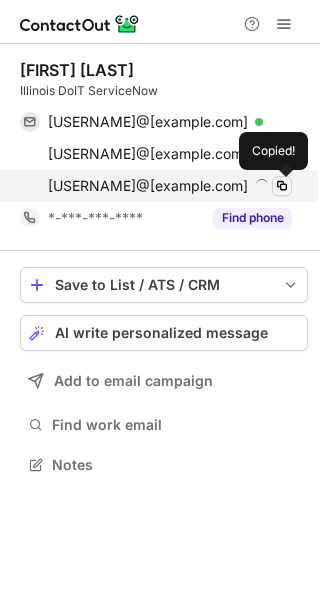 click at bounding box center (282, 186) 